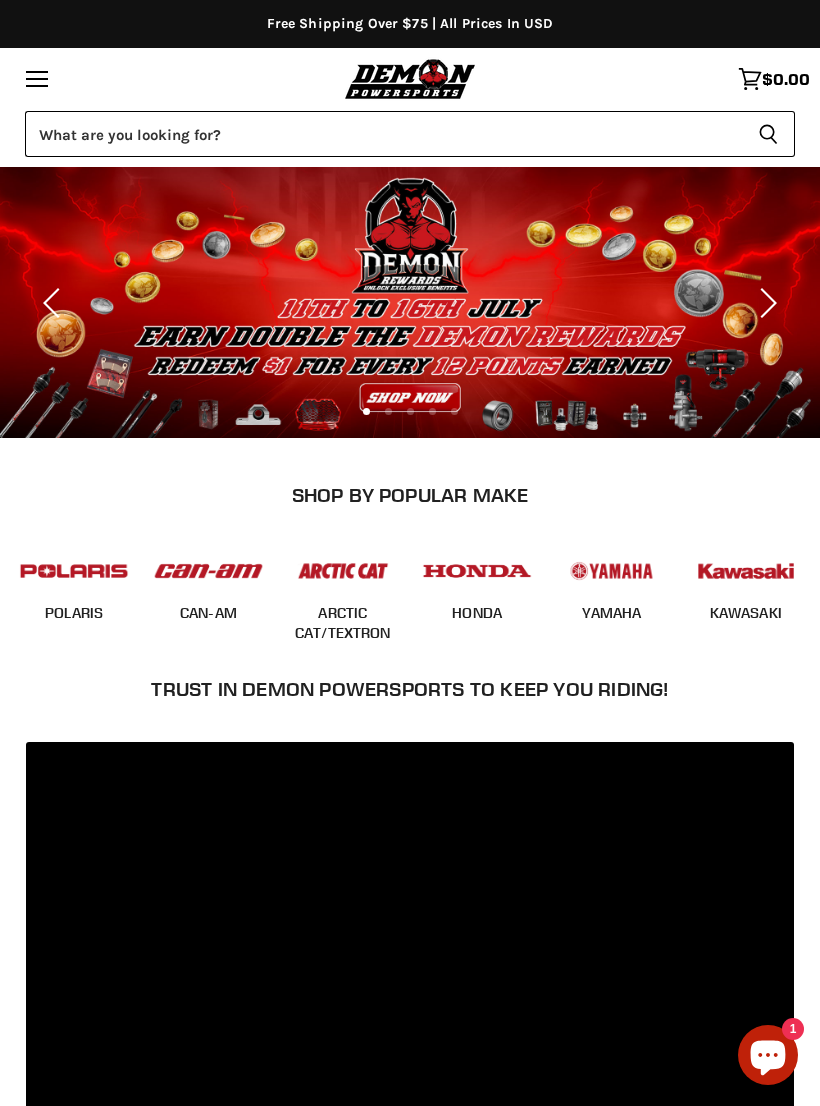 scroll, scrollTop: 0, scrollLeft: 0, axis: both 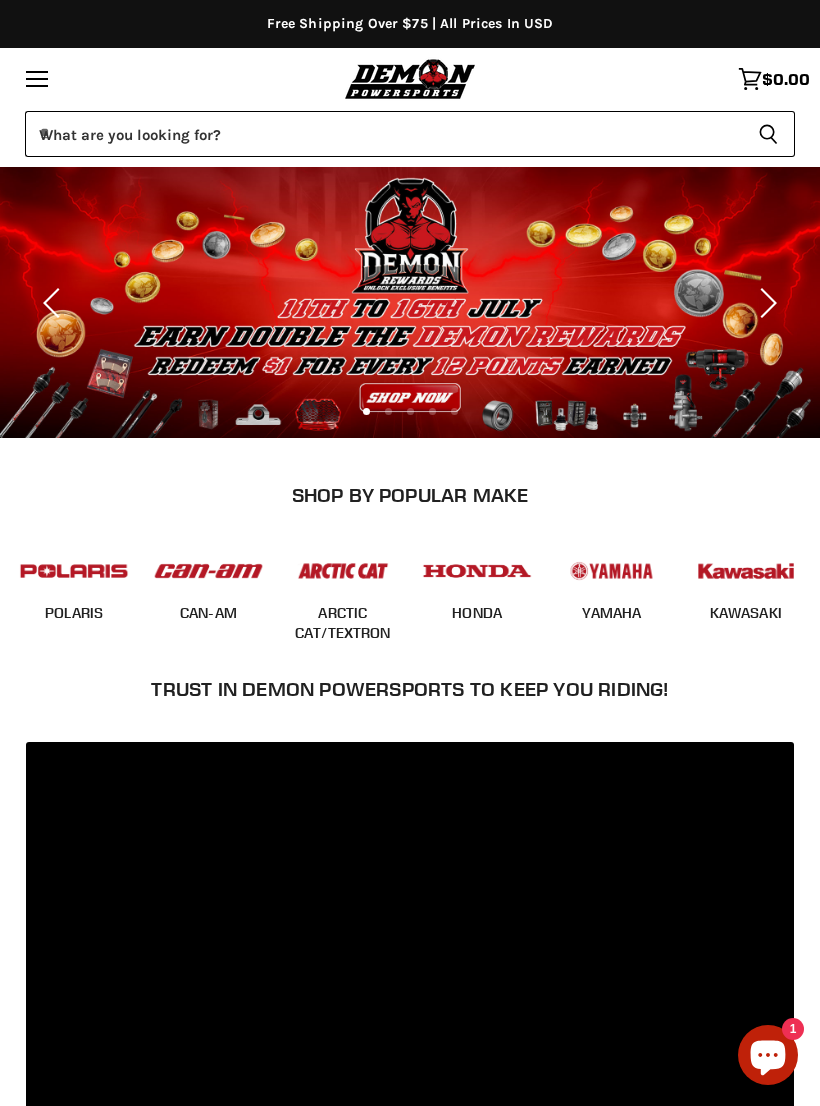 click at bounding box center (208, 571) 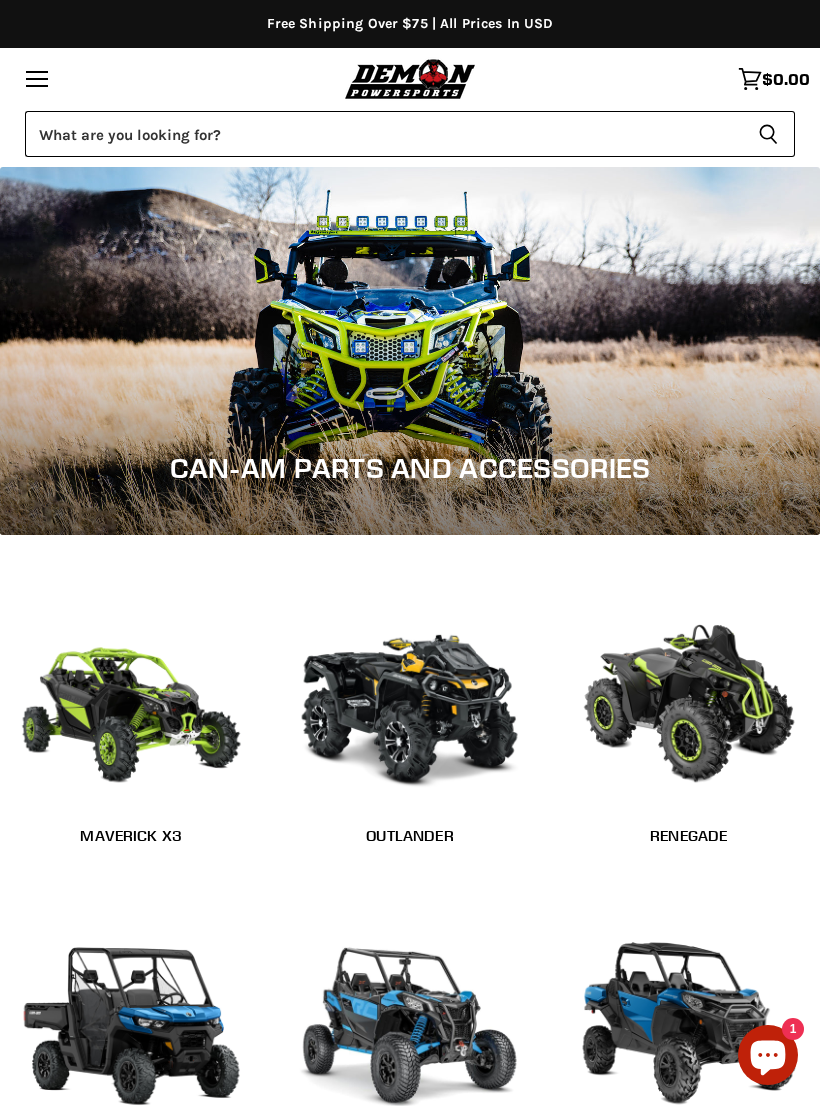 scroll, scrollTop: 0, scrollLeft: 0, axis: both 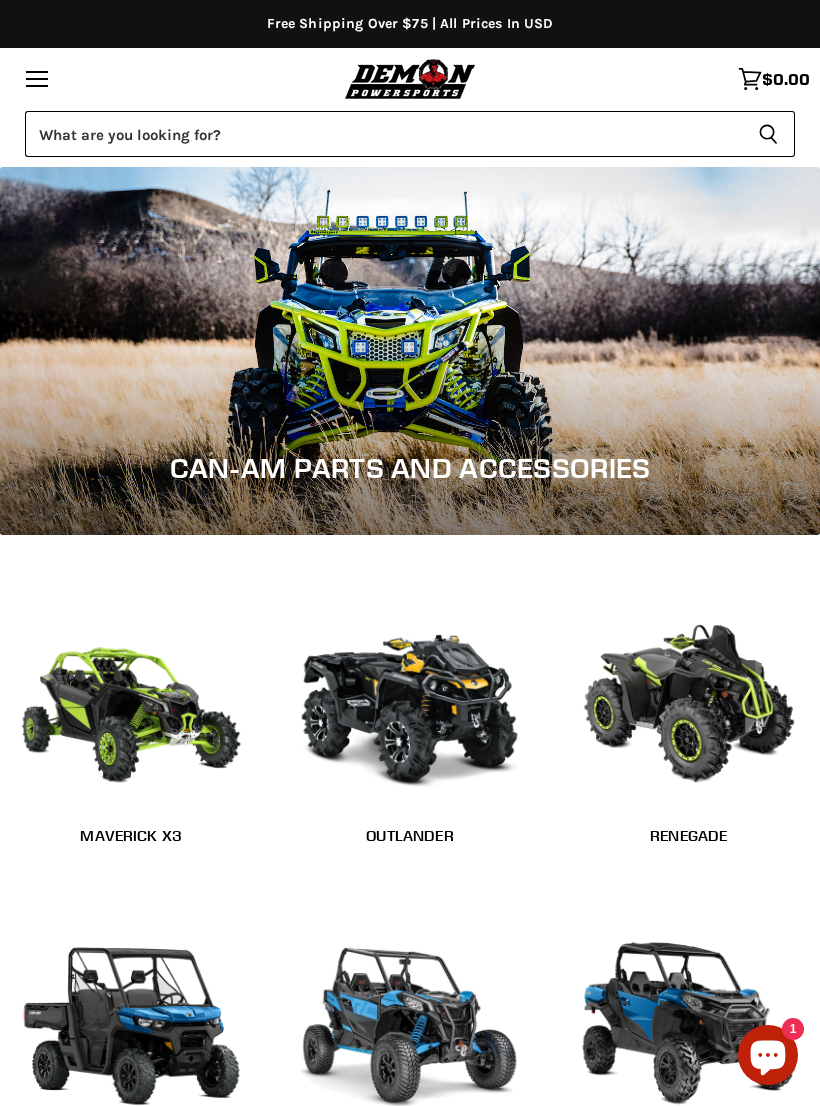 click at bounding box center (410, 696) 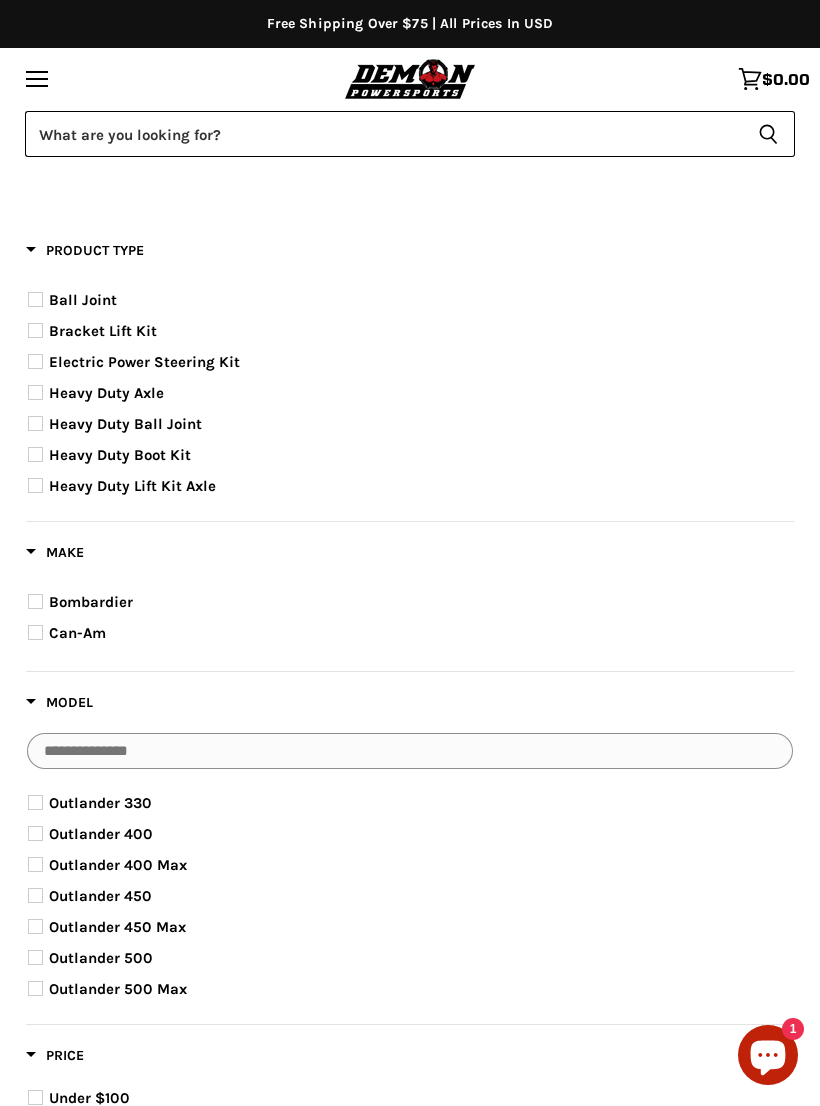 select on "**********" 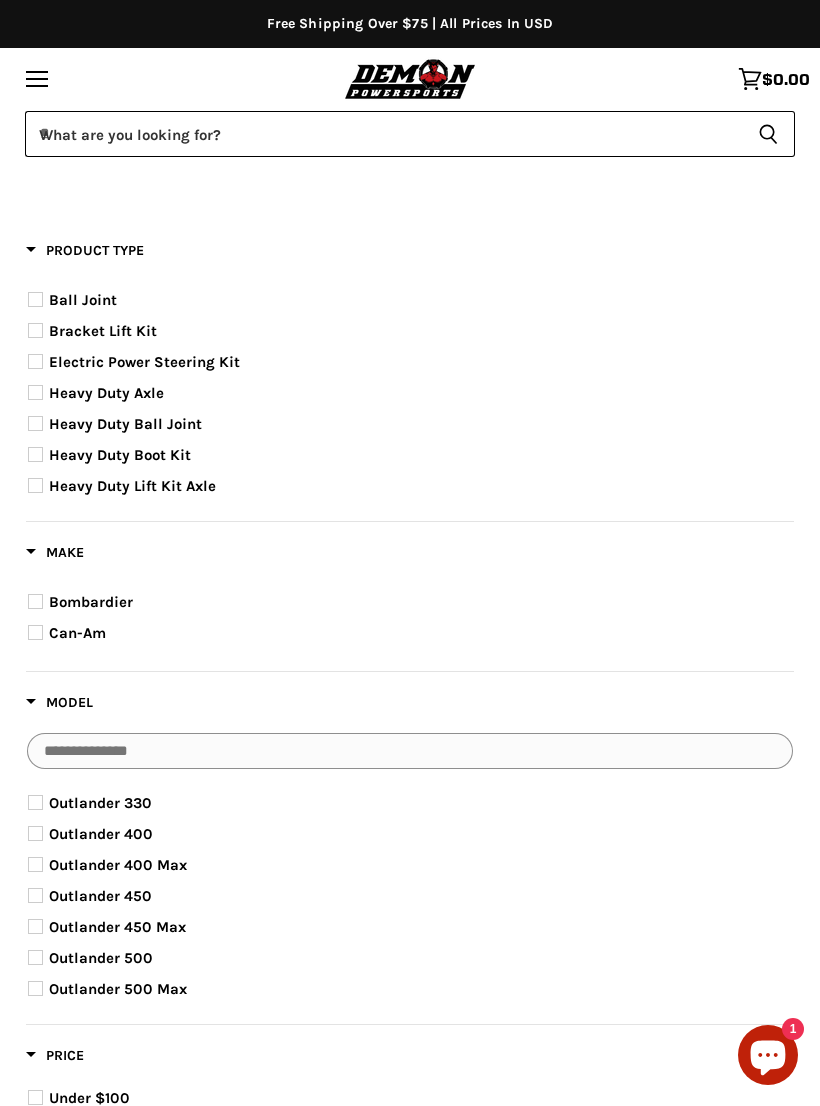 scroll, scrollTop: 0, scrollLeft: 0, axis: both 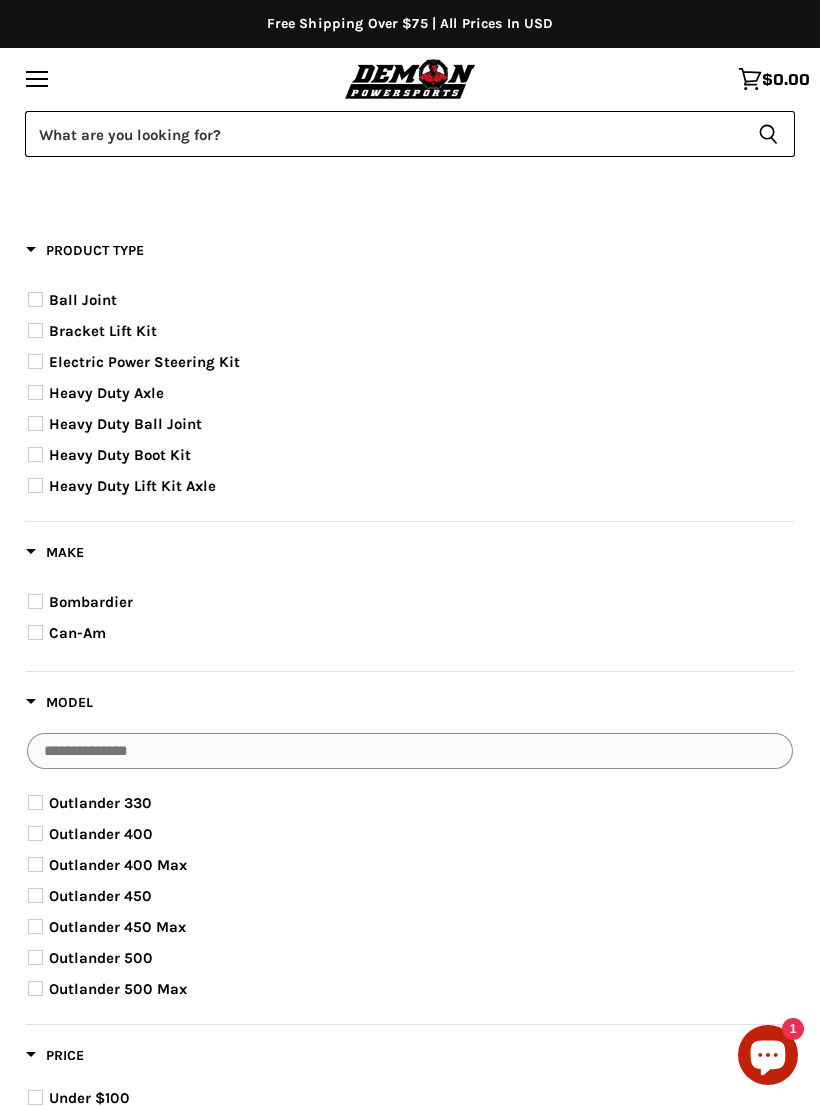 select on "**********" 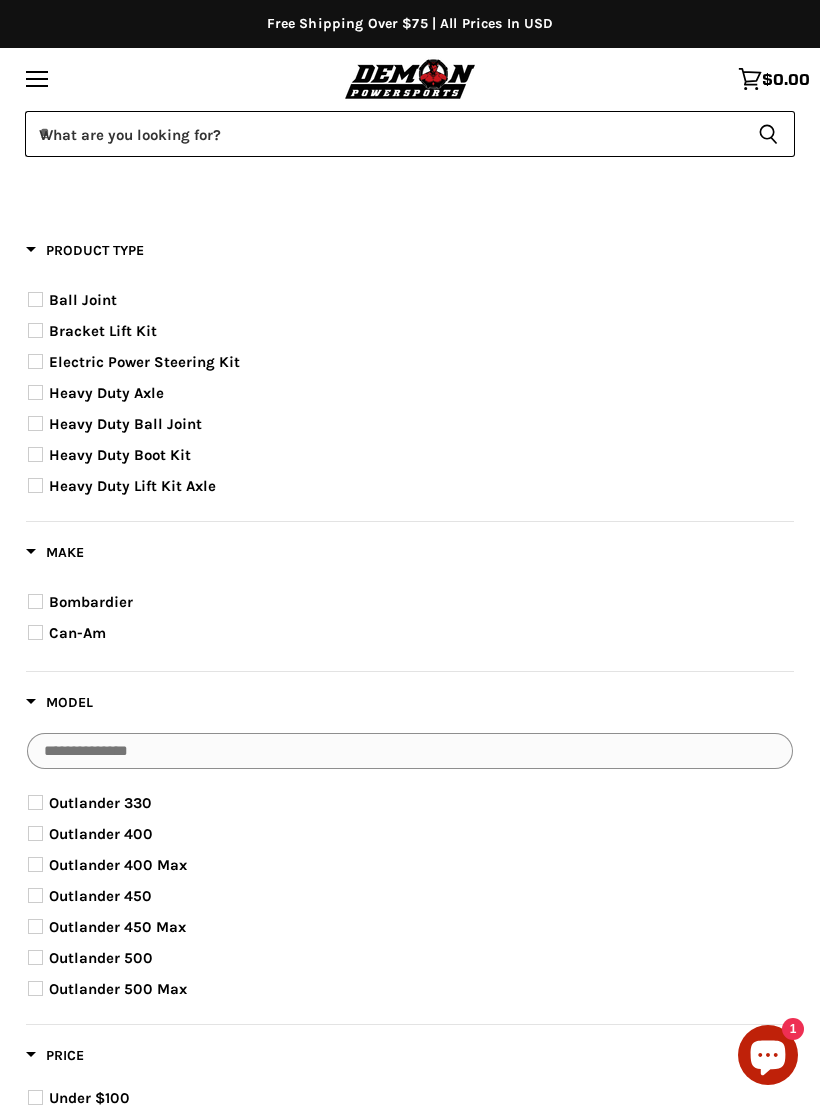 scroll, scrollTop: 0, scrollLeft: 0, axis: both 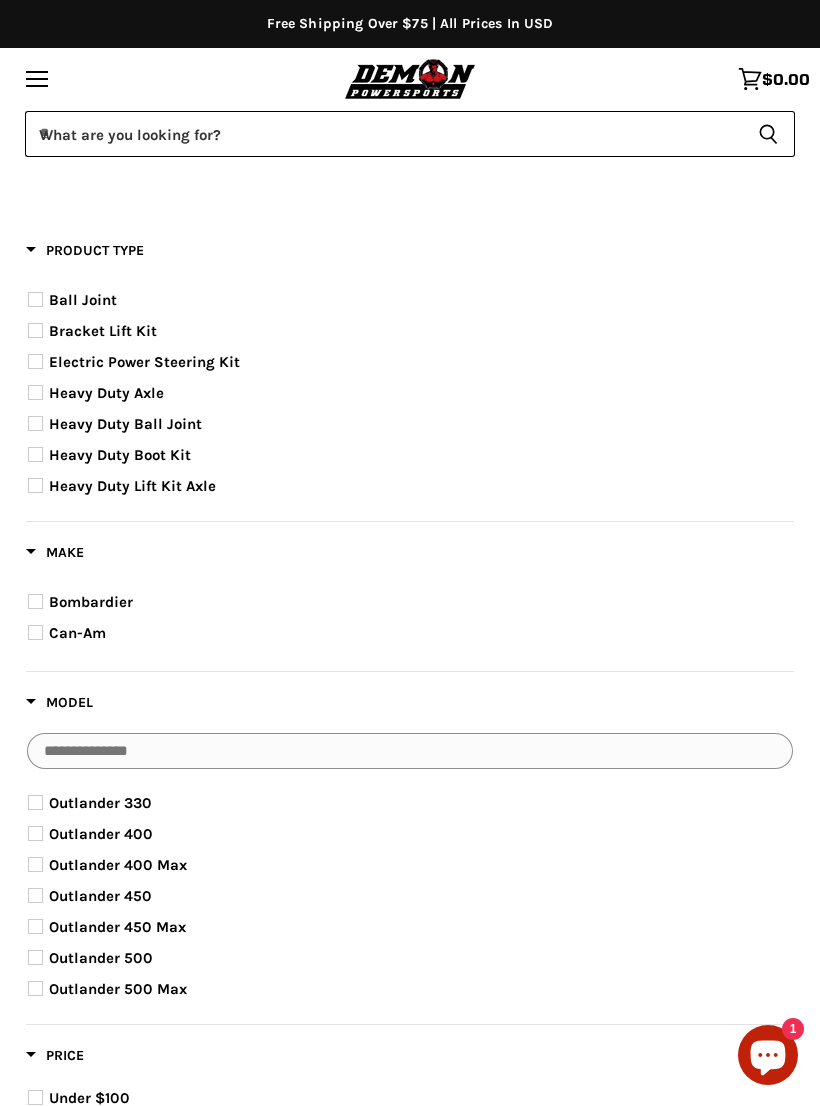 click on "Heavy Duty Axle" at bounding box center [106, 393] 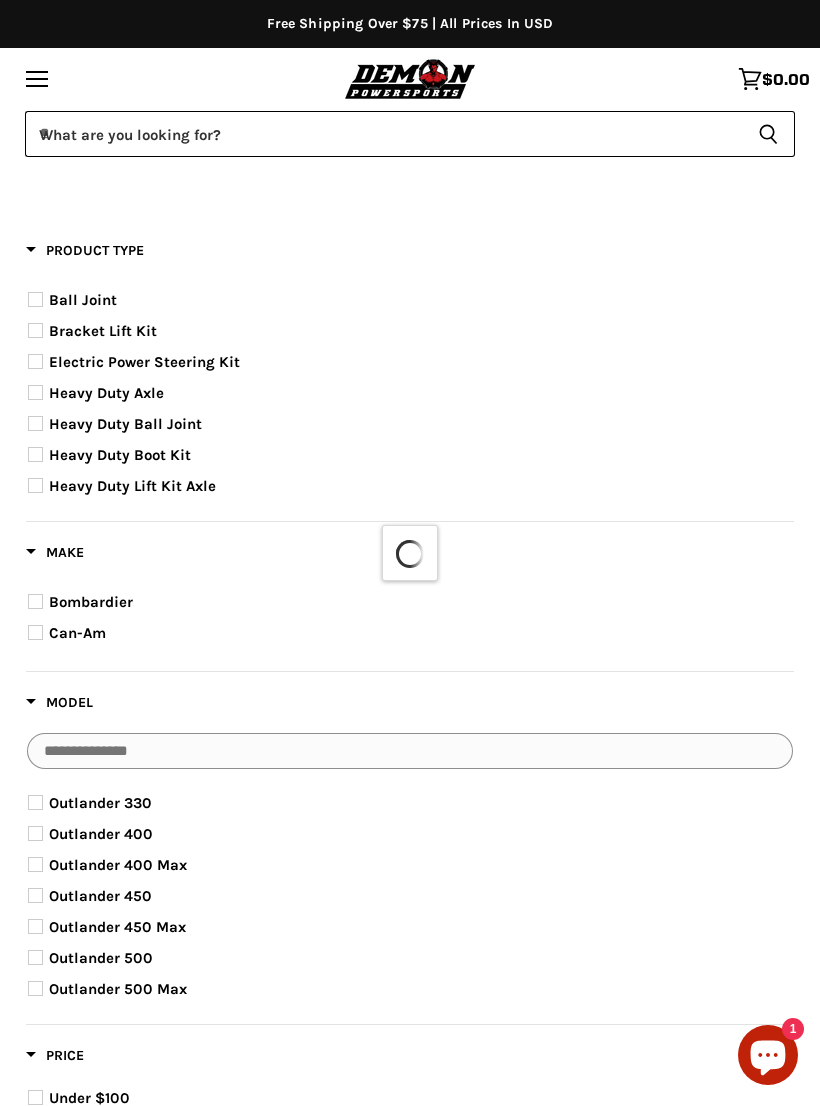 select on "**********" 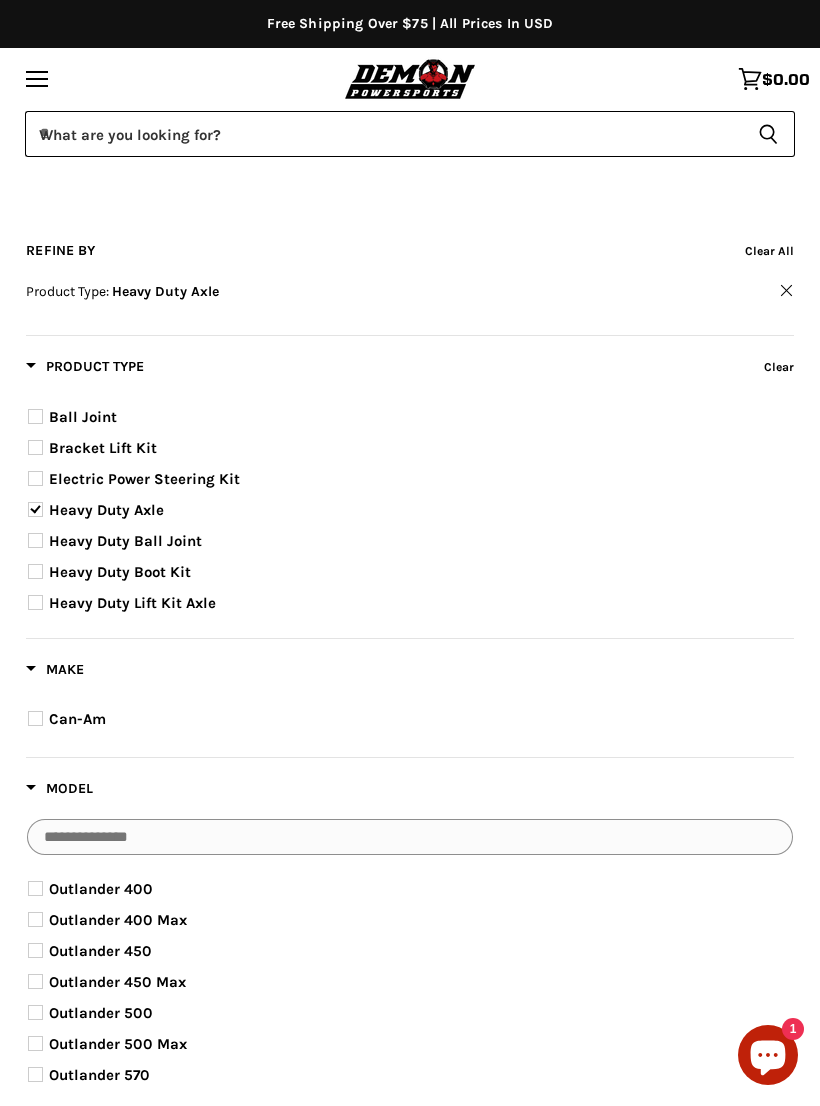 click at bounding box center [35, 718] 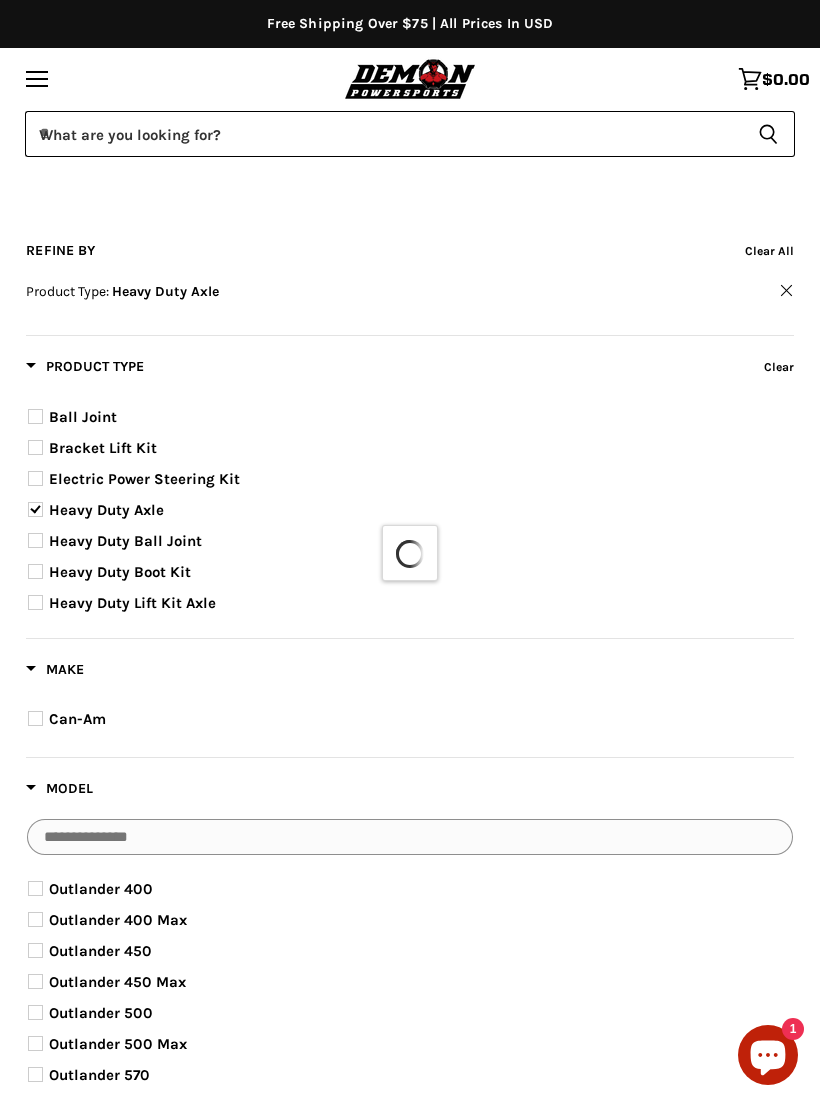 select on "**********" 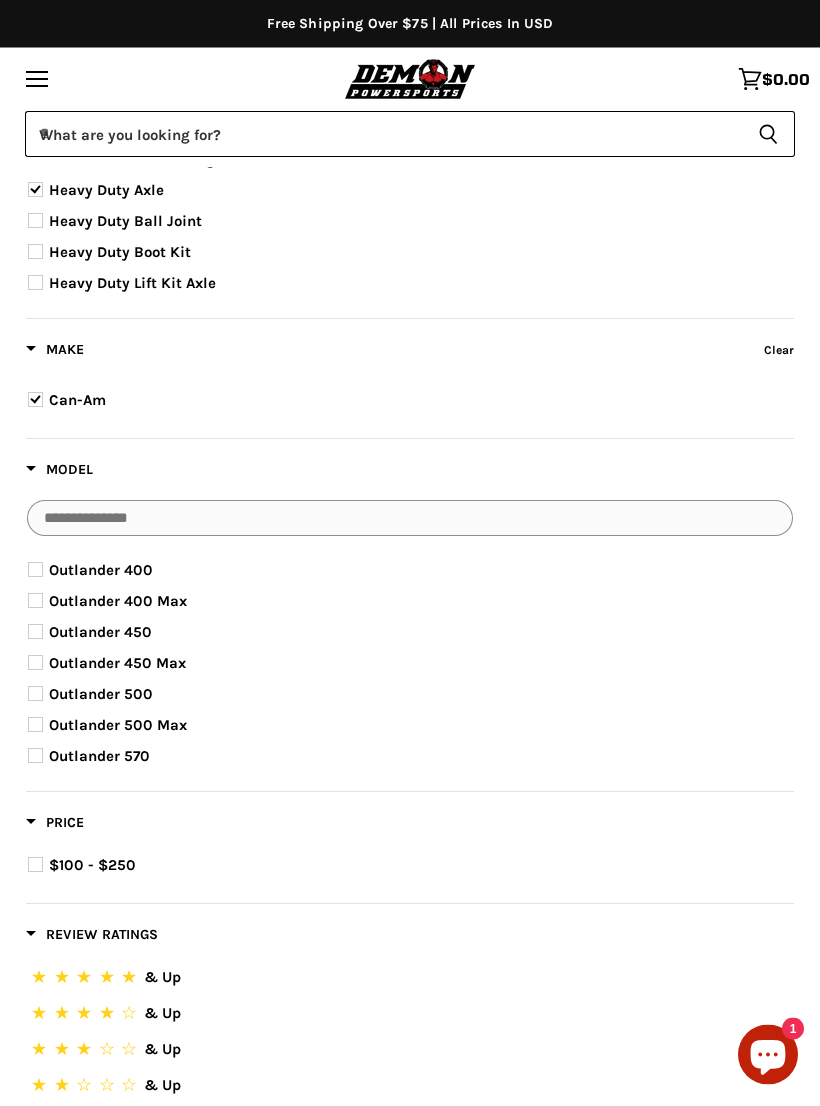 scroll, scrollTop: 354, scrollLeft: 0, axis: vertical 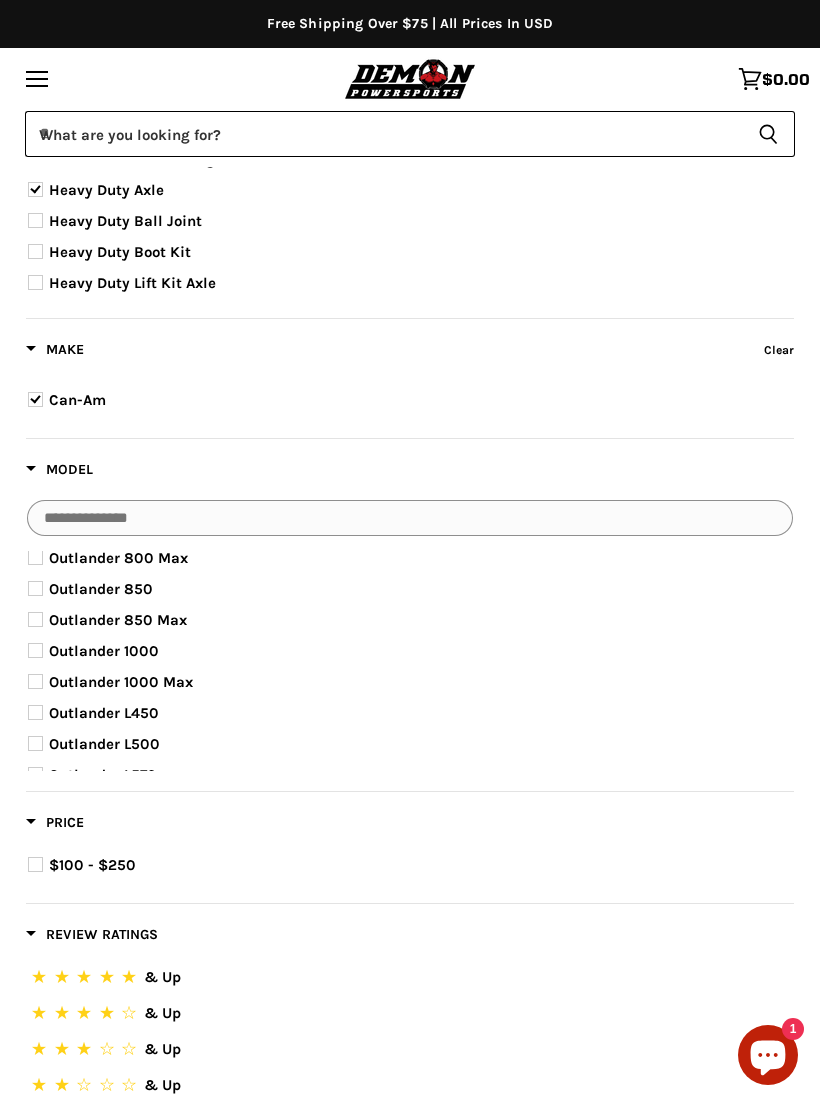 click on "Outlander 1000 Max" at bounding box center (121, 682) 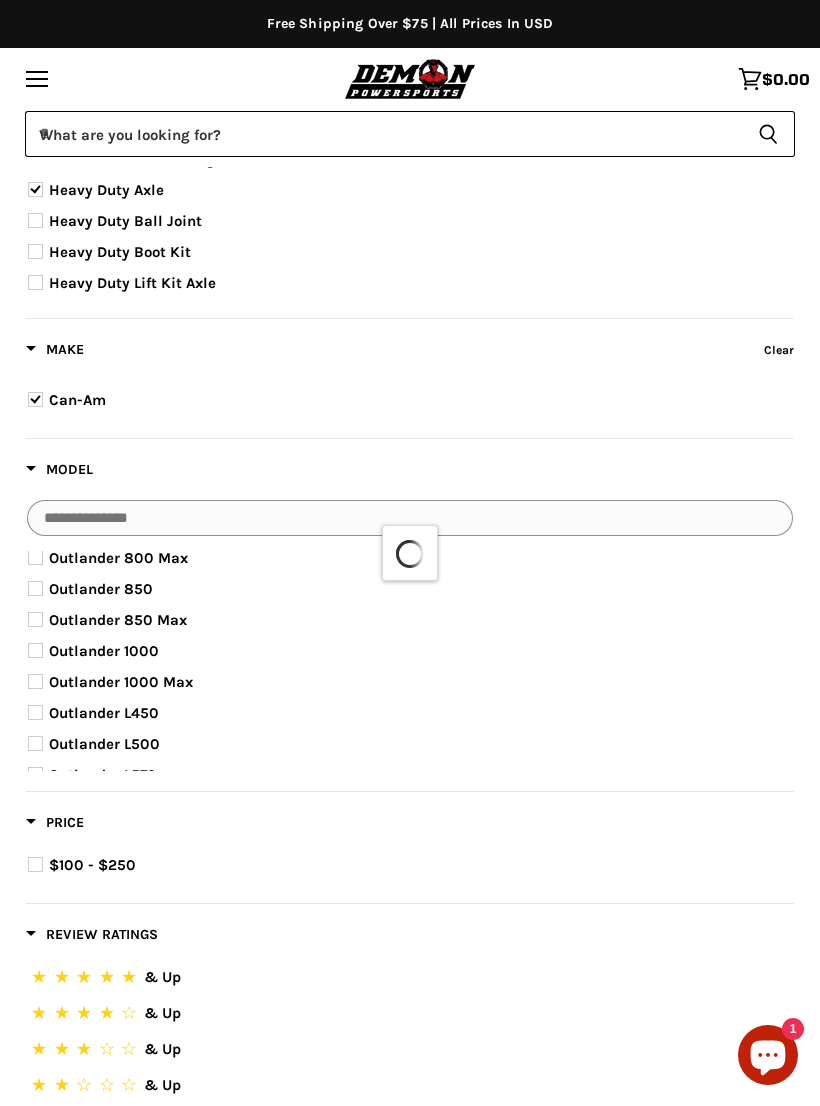 select on "**********" 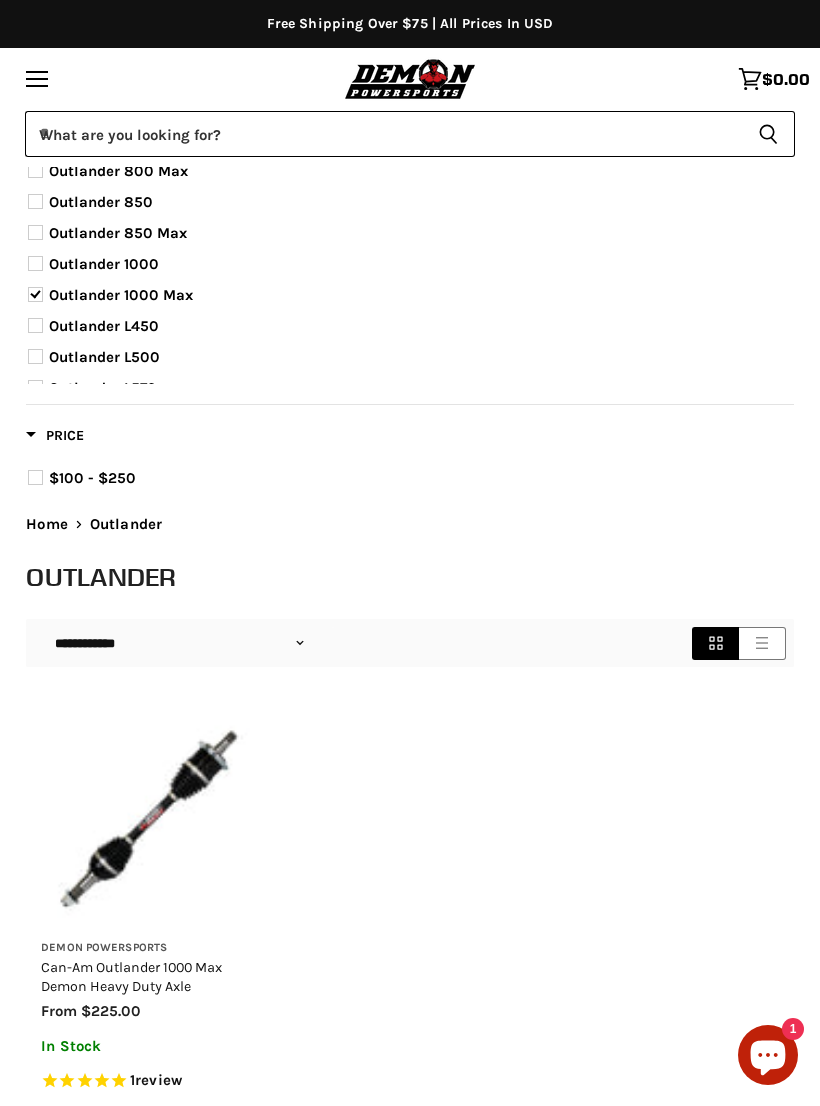 scroll, scrollTop: 840, scrollLeft: 0, axis: vertical 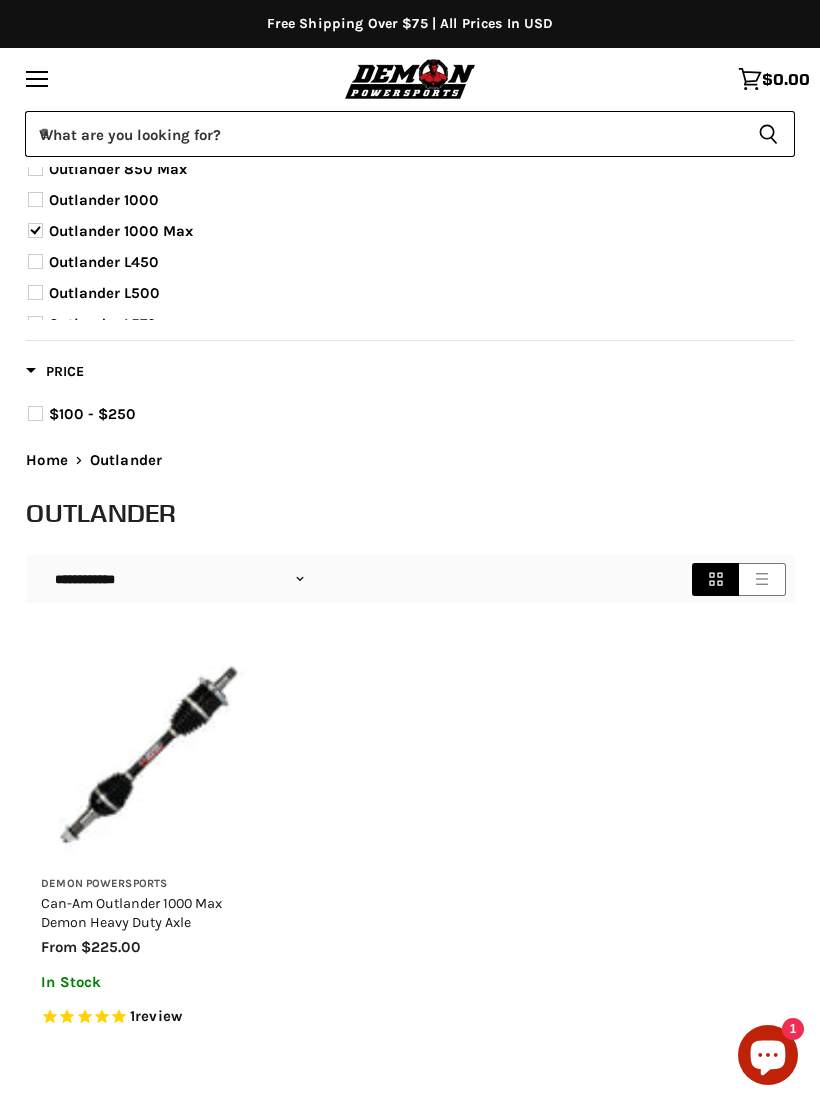 click on "Can-Am Outlander 1000 Max Demon Heavy Duty Axle" at bounding box center [131, 913] 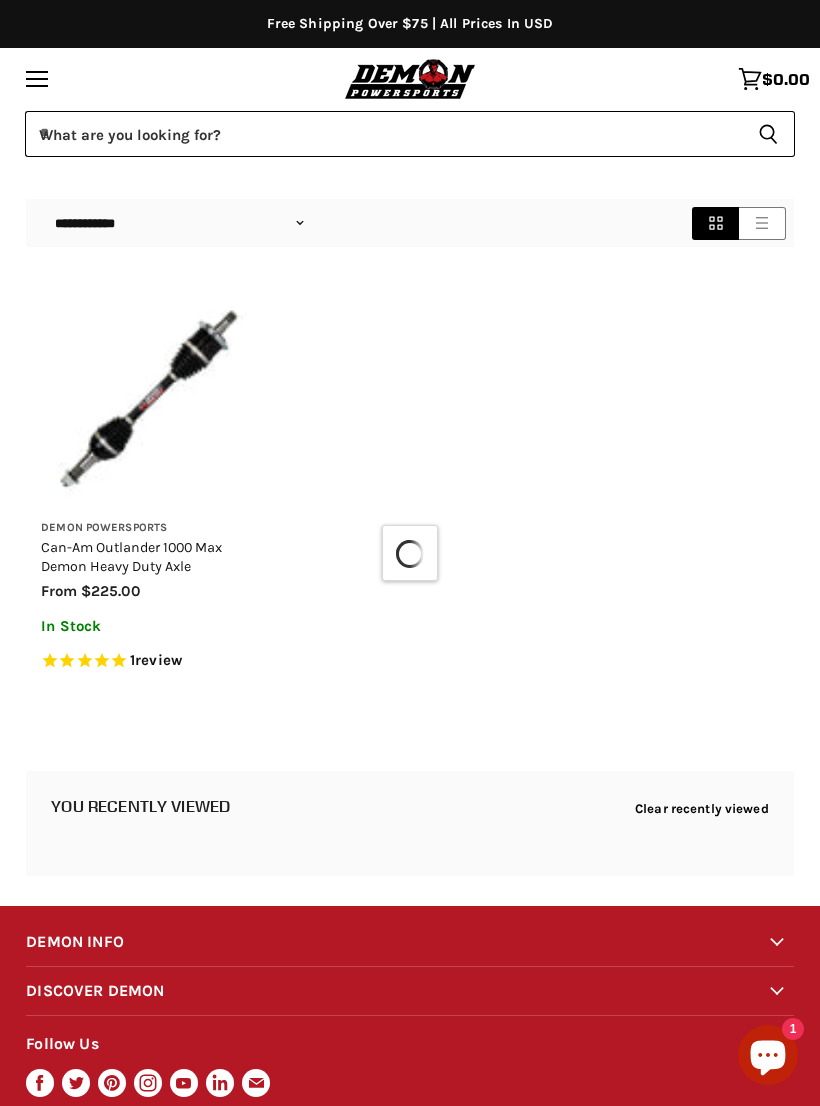 select on "**********" 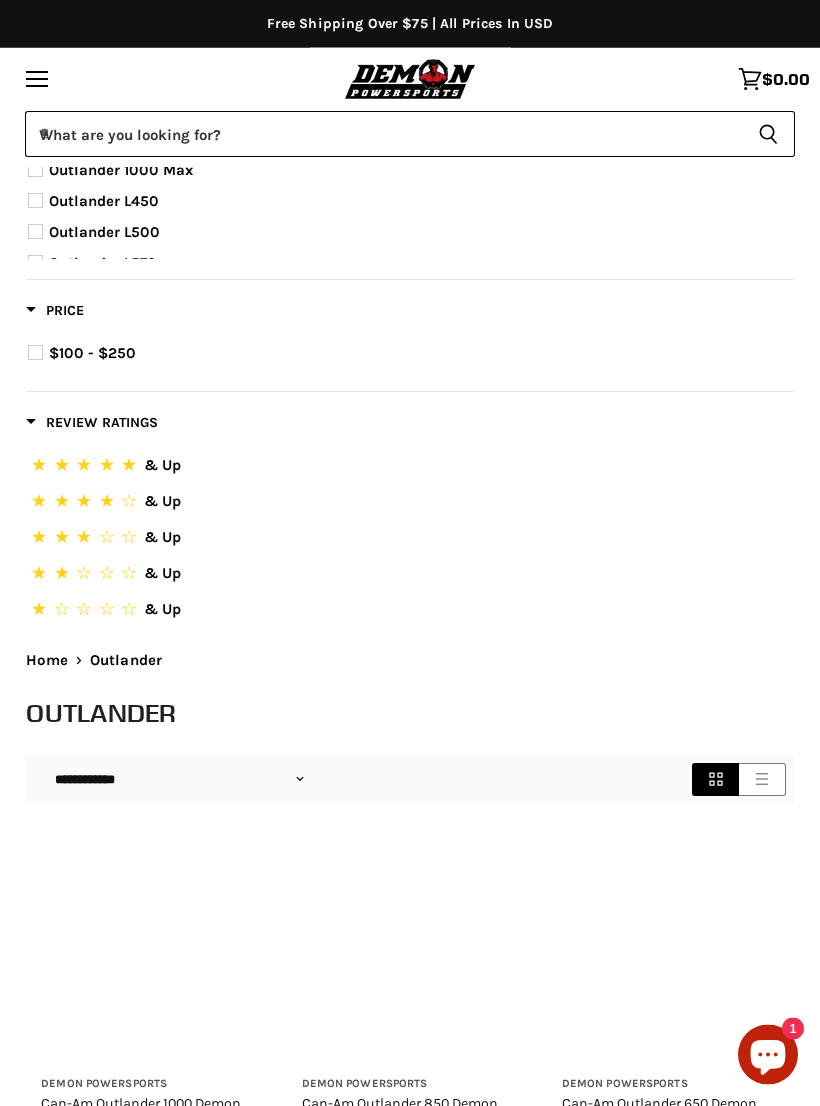 scroll, scrollTop: 840, scrollLeft: 0, axis: vertical 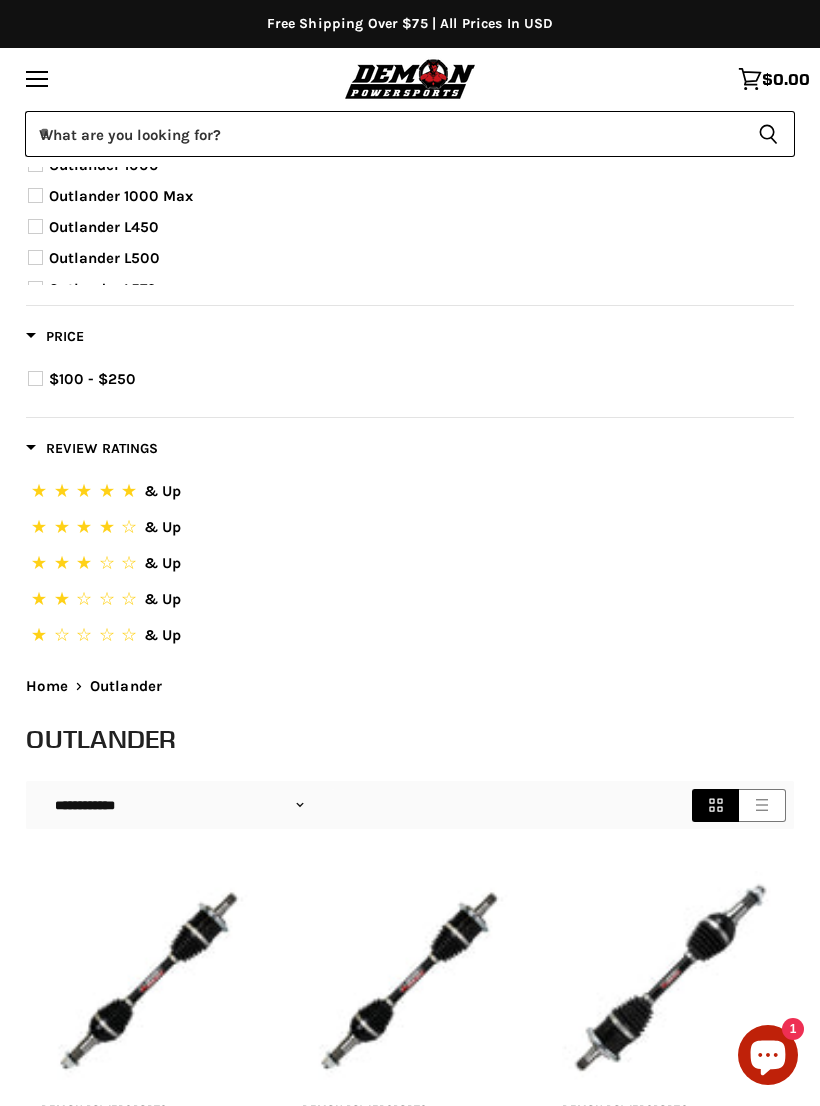 click on "Home
Chevron down icon
Outlander" at bounding box center (410, 686) 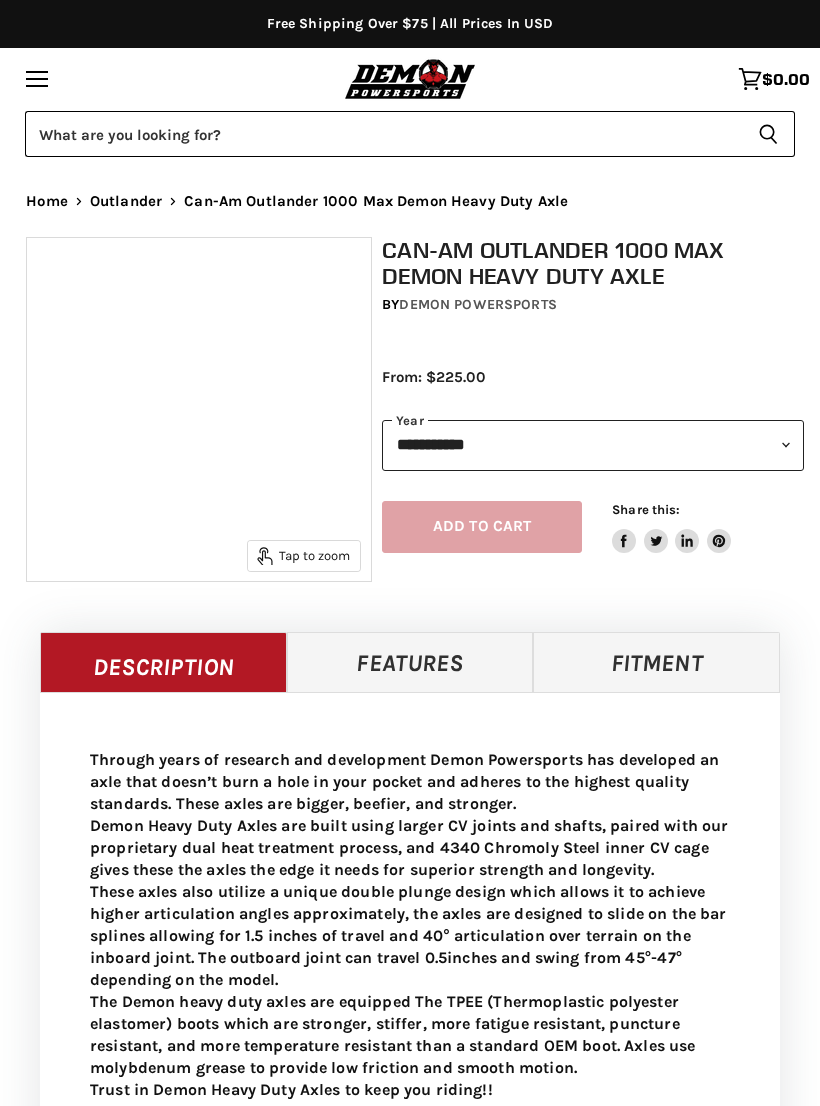 scroll, scrollTop: 0, scrollLeft: 0, axis: both 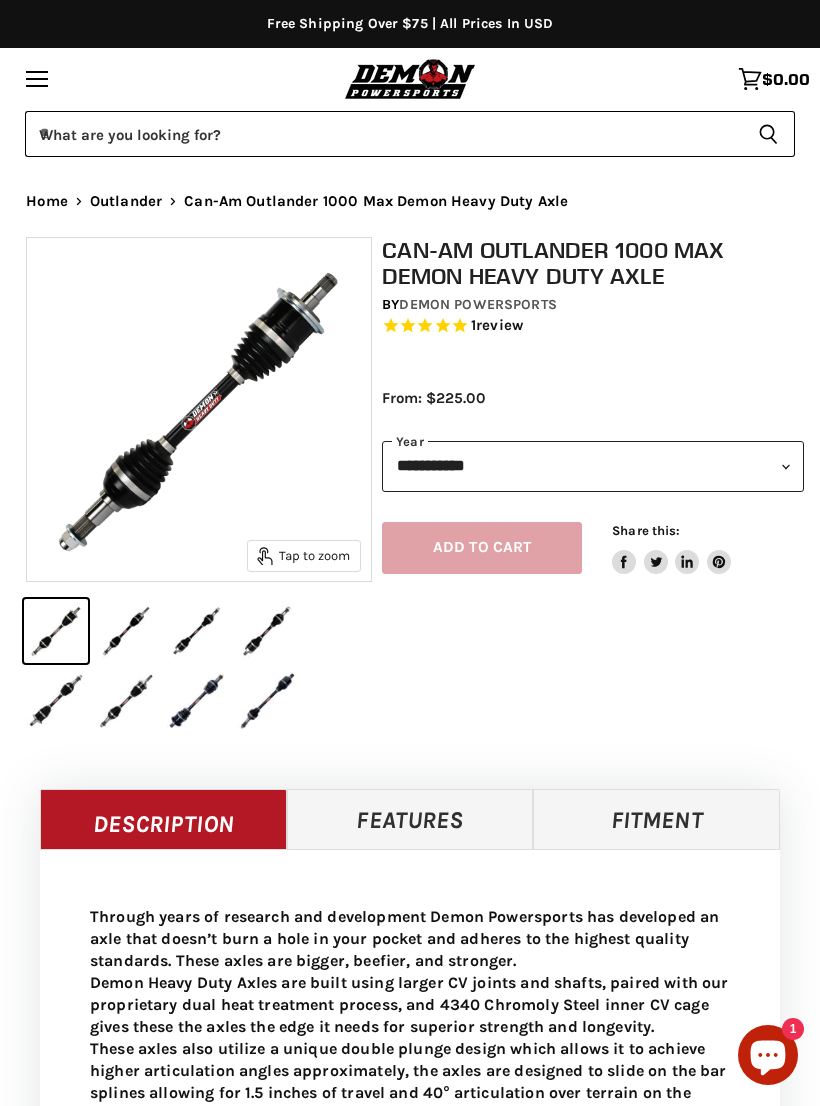 select on "******" 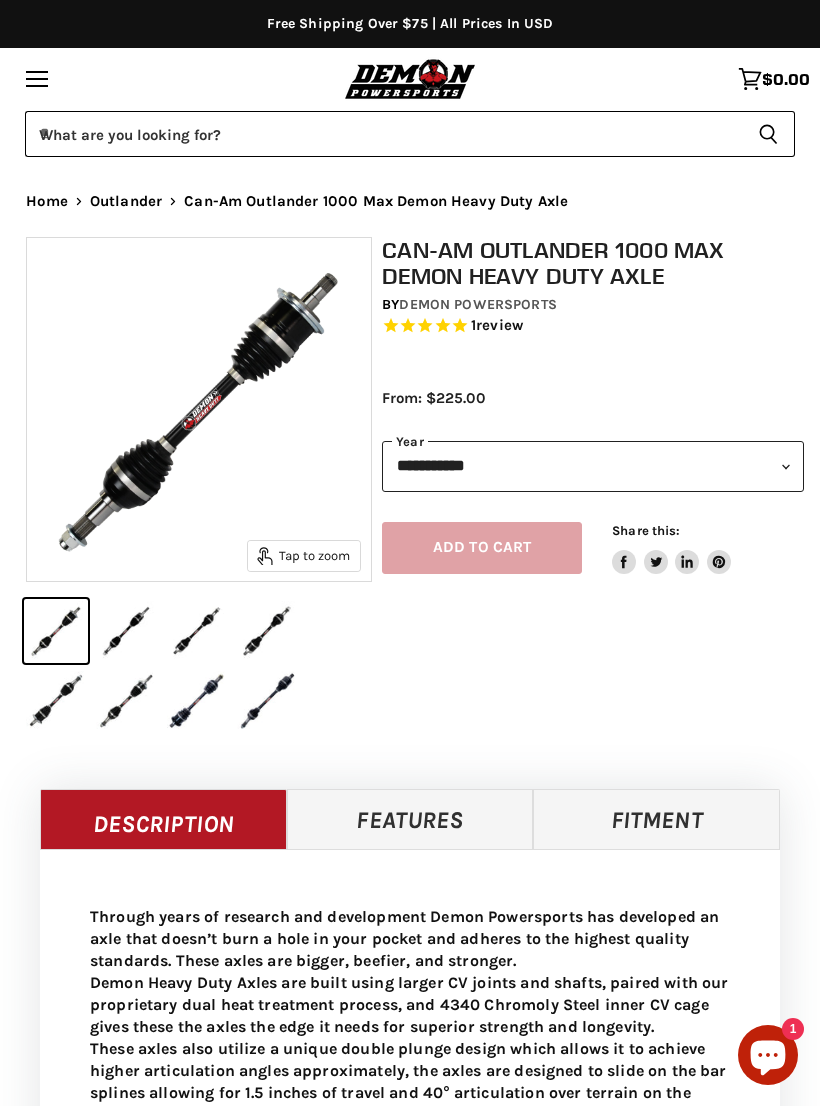 click on "**********" at bounding box center (593, 466) 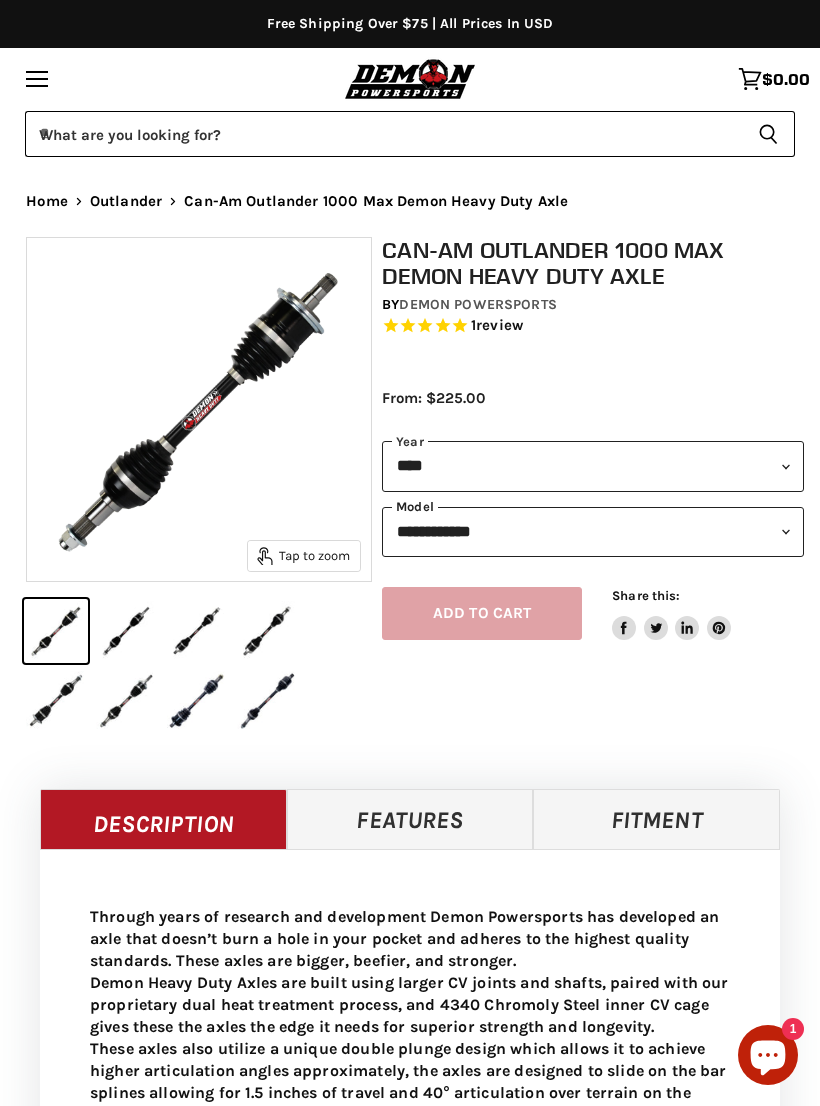 click on "**********" at bounding box center (593, 532) 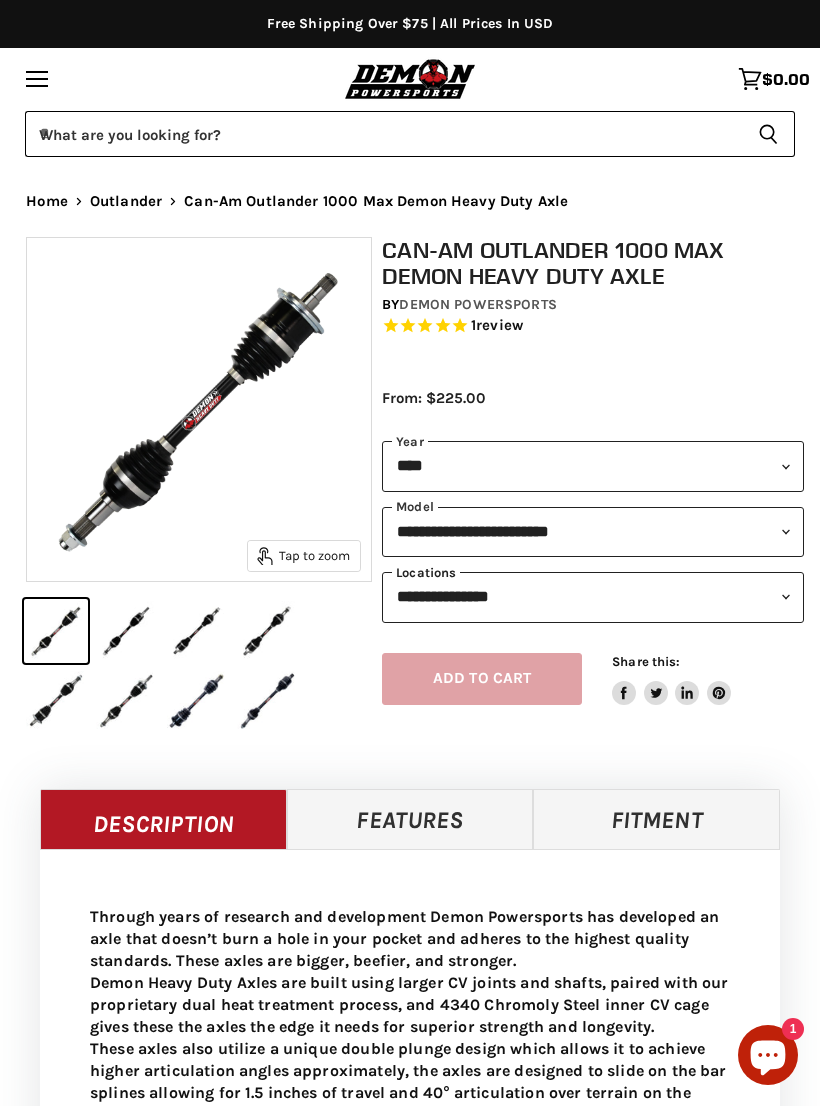 click on "**********" at bounding box center (593, 597) 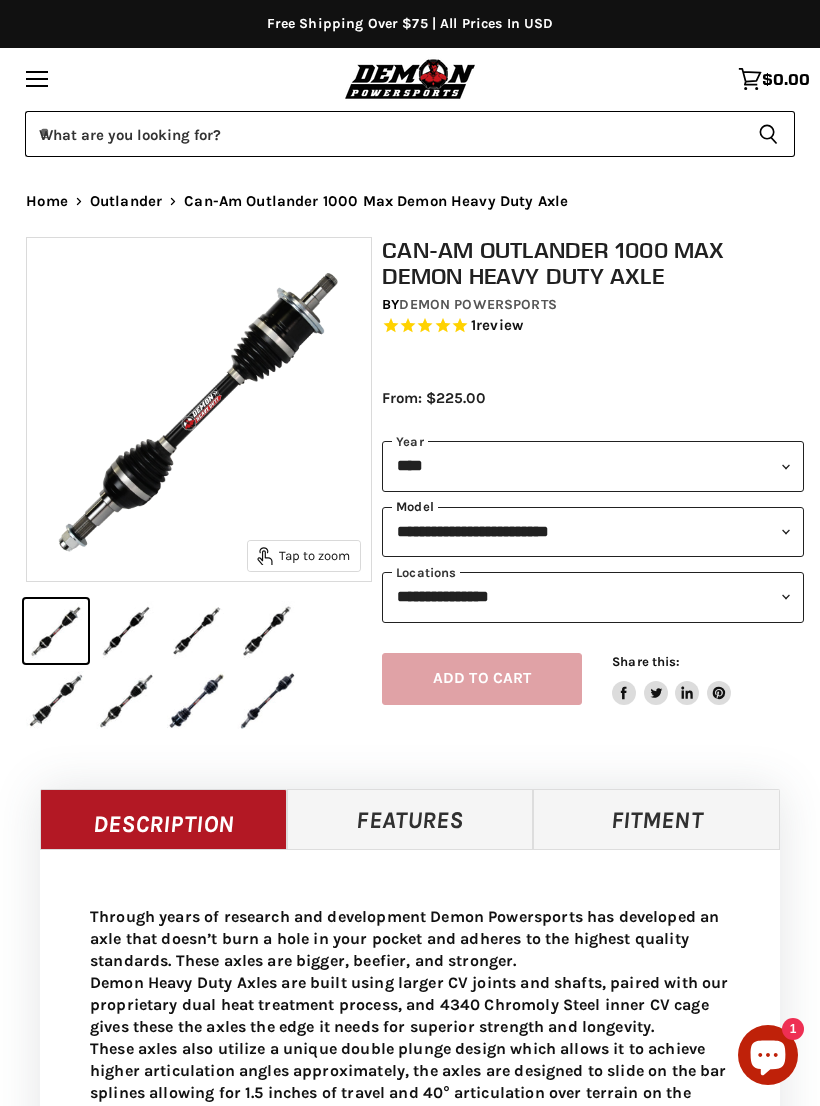 click on "**********" at bounding box center (593, 532) 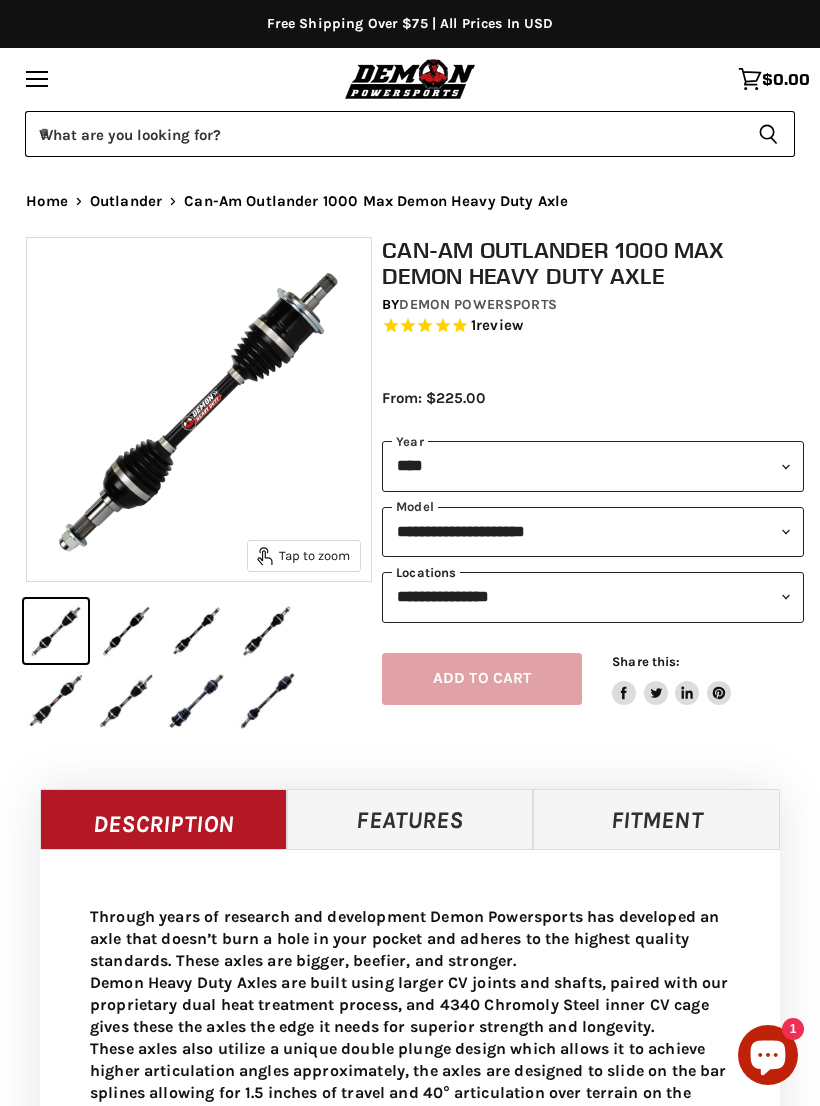 click on "**********" at bounding box center [593, 597] 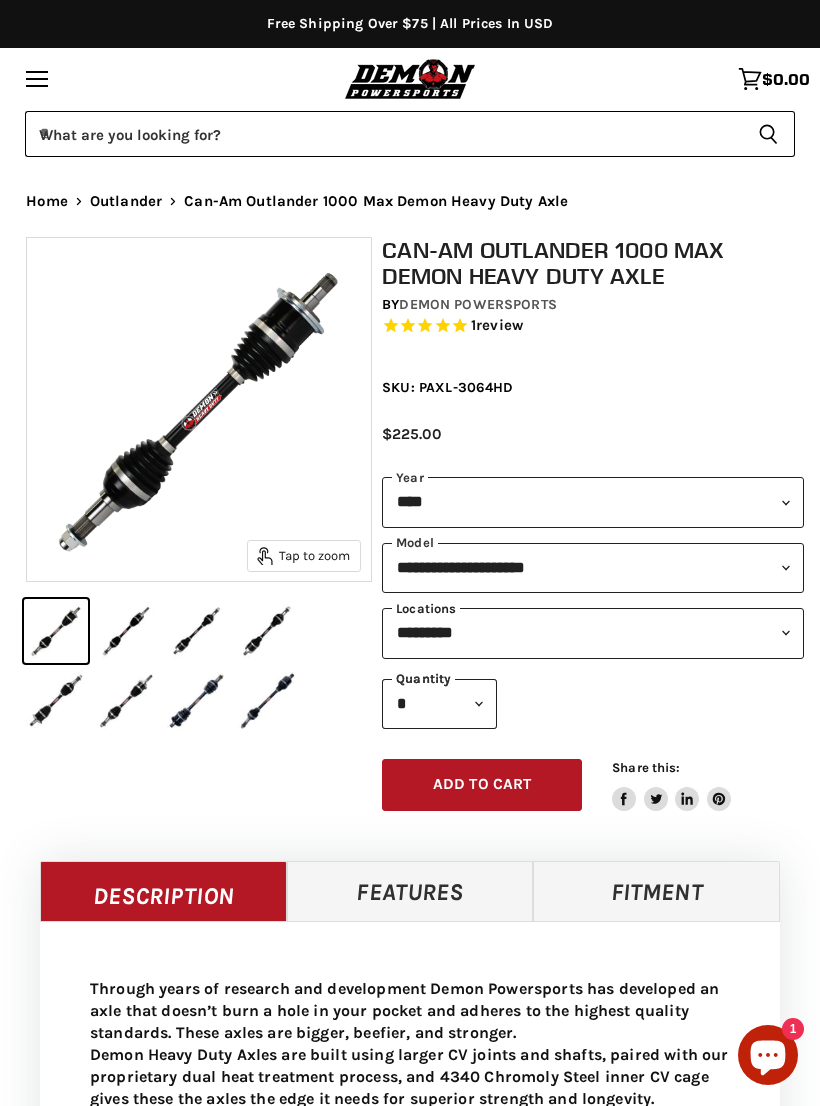 click on "**********" at bounding box center [593, 633] 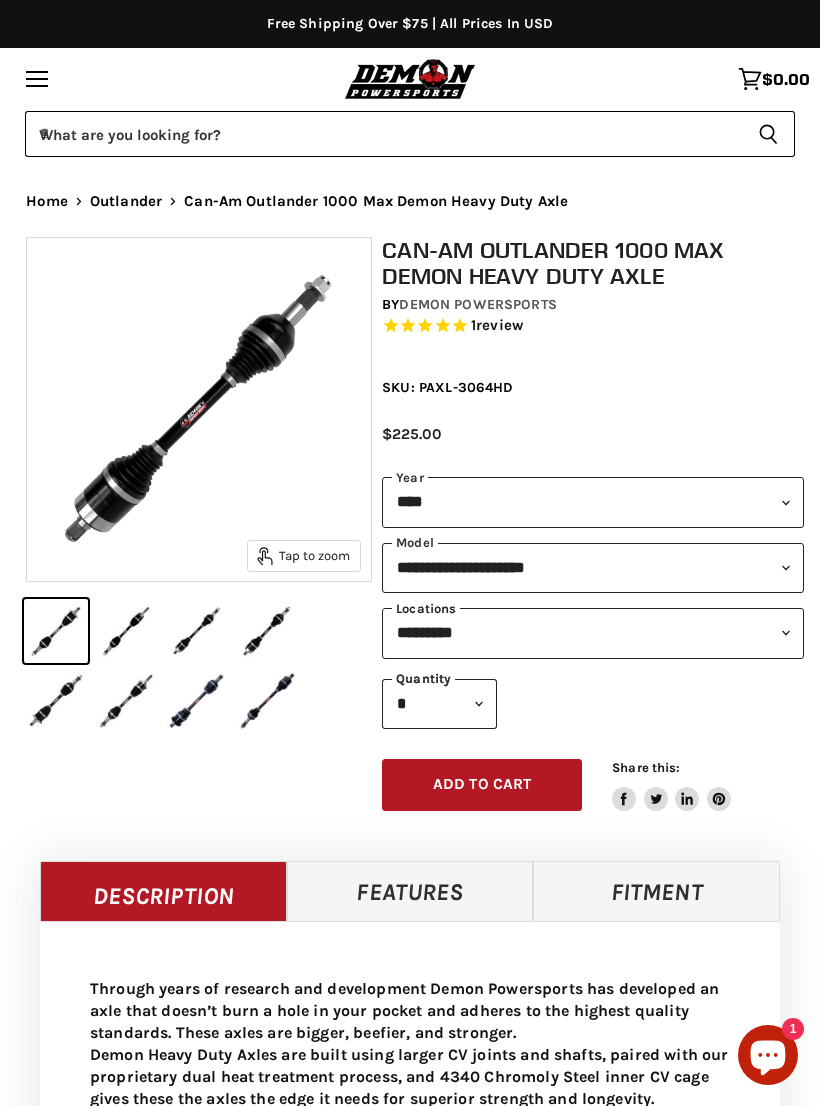 select on "**********" 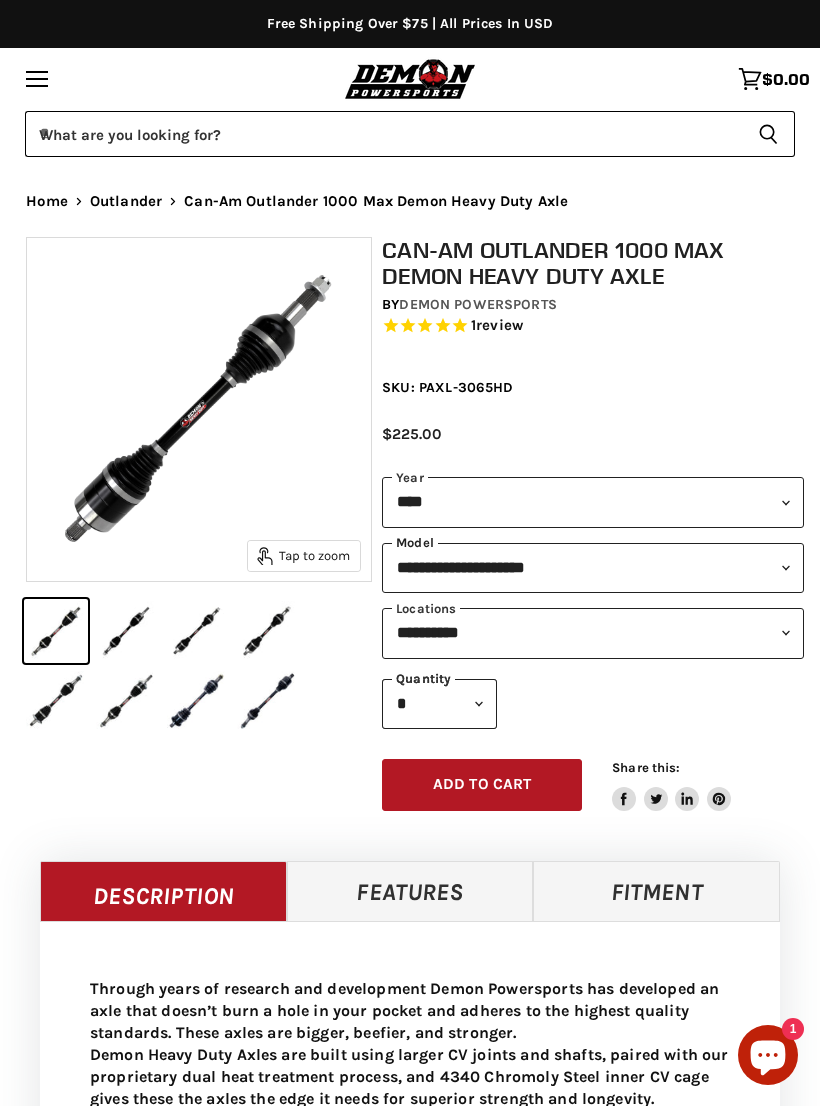click on "**********" at bounding box center (593, 568) 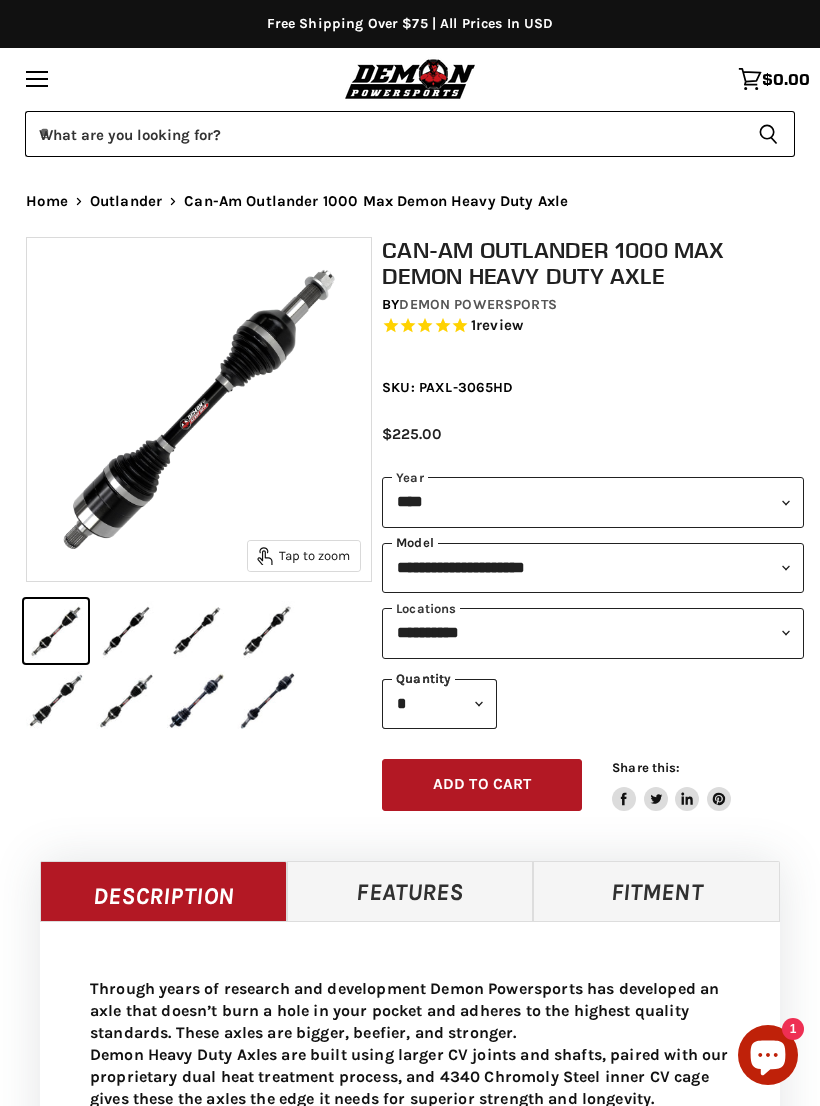select on "**********" 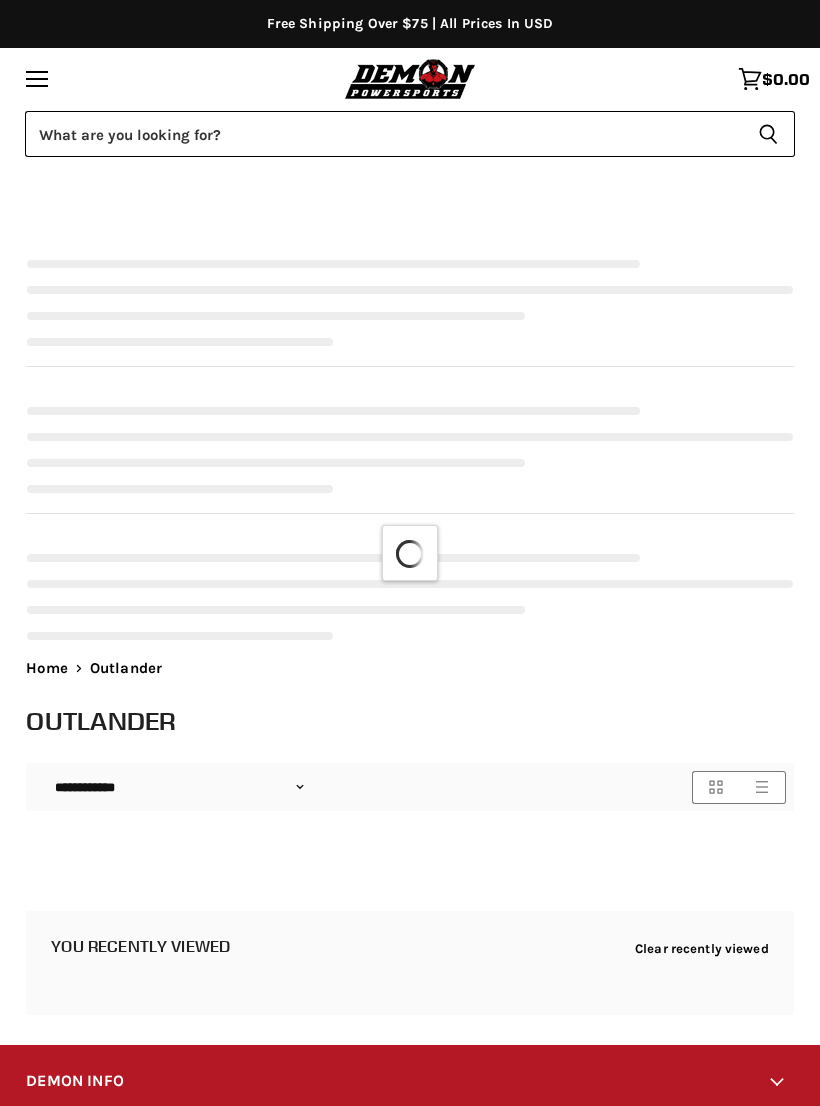 select on "**********" 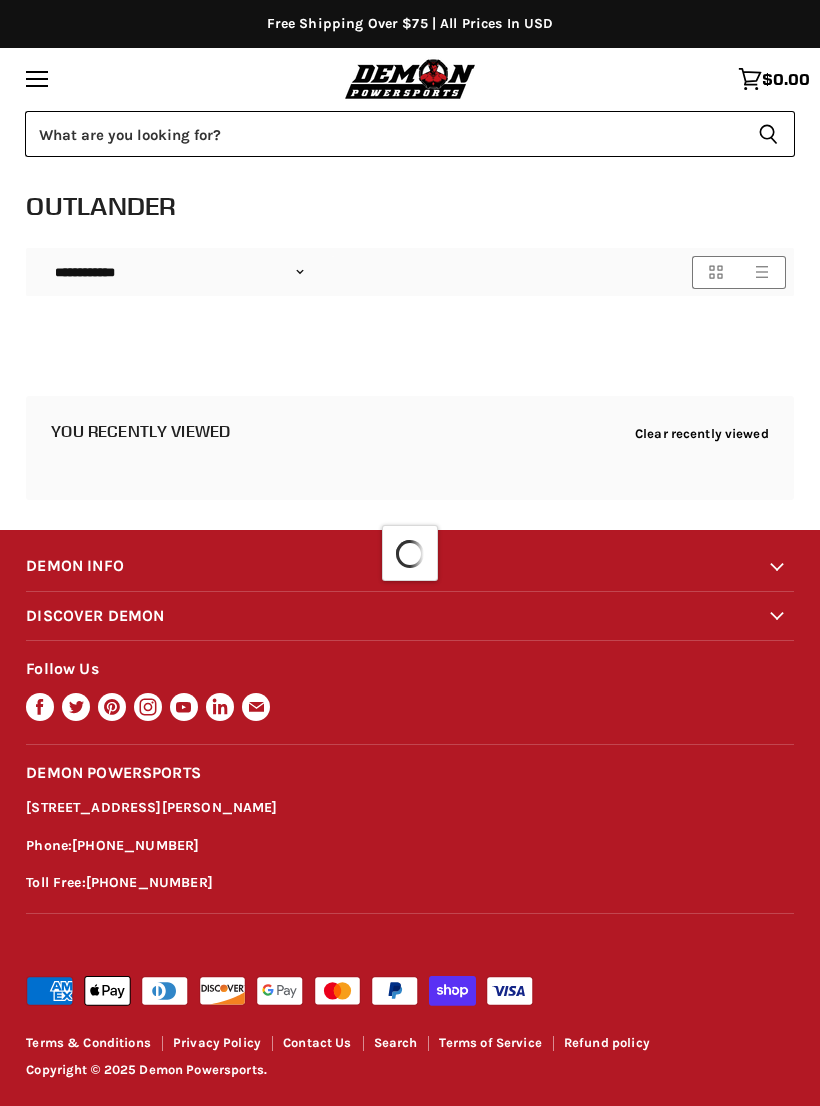 select on "**********" 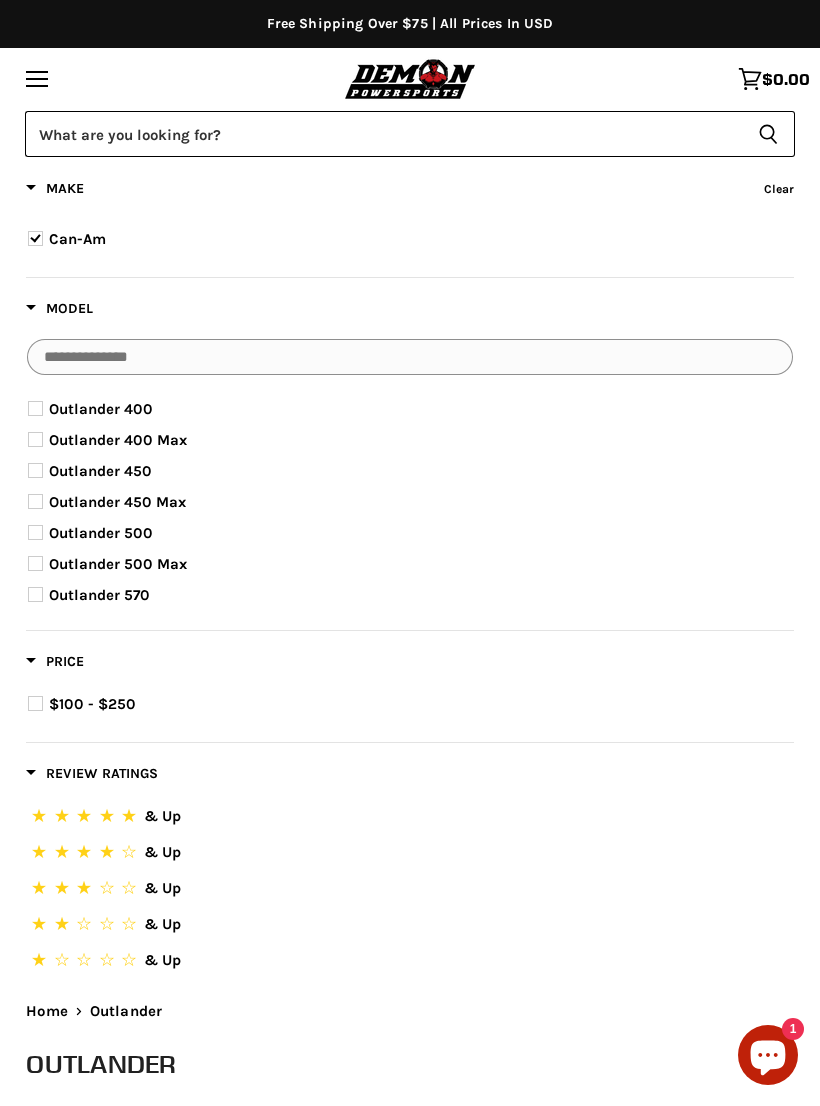 scroll, scrollTop: 515, scrollLeft: 0, axis: vertical 